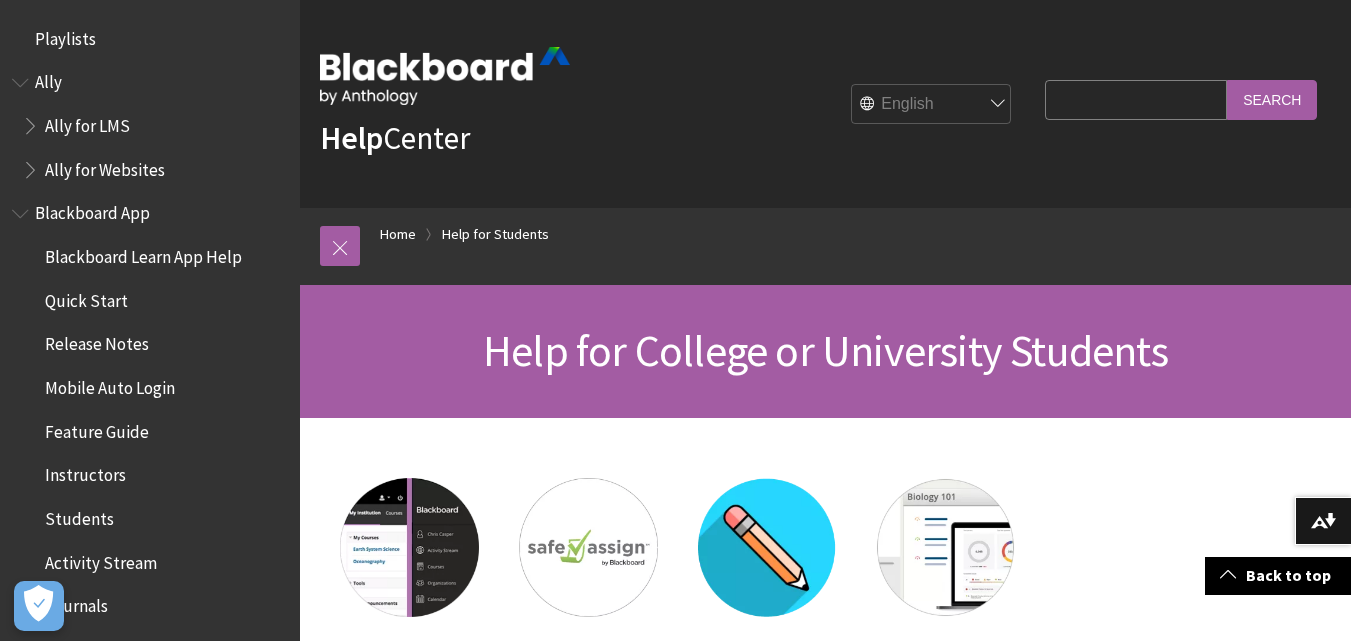 scroll, scrollTop: 600, scrollLeft: 0, axis: vertical 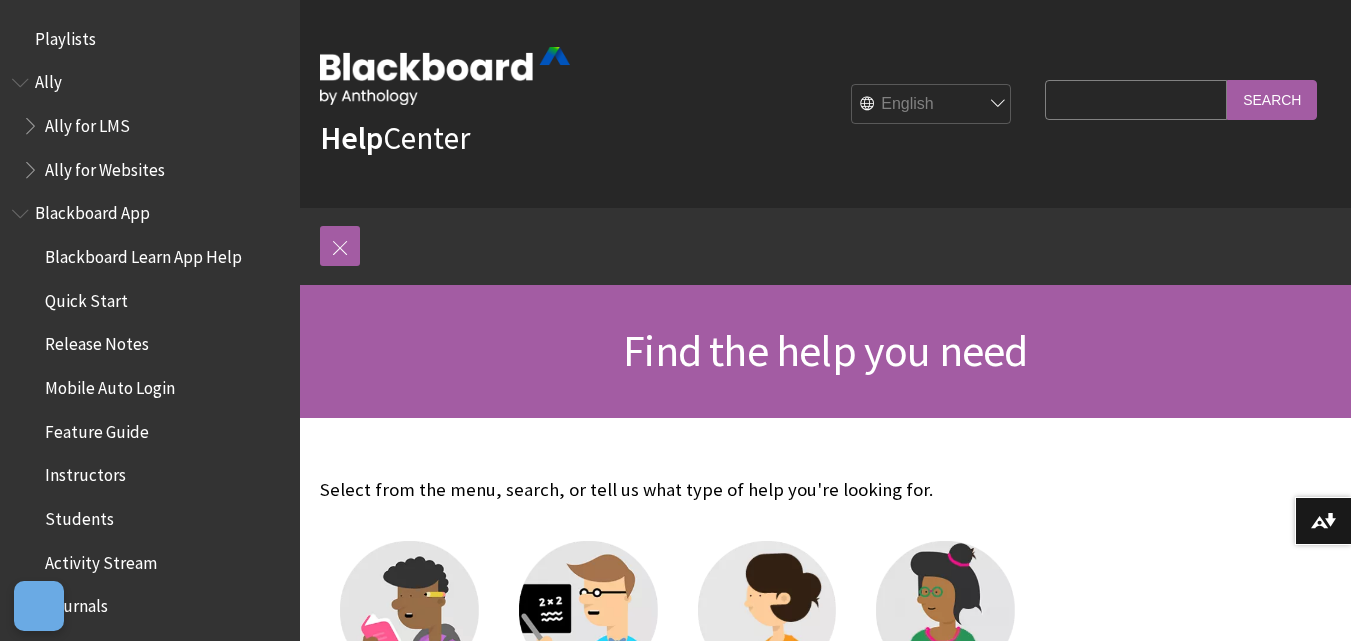 click on "Help  Center
English عربية Català Cymraeg Deutsch Español Suomi Français עברית Italiano 日本語 한국어 Nederlands Norsk (Bokmål) Português, Brasil Русский Svenska Türkçe 简体中文 Français Canadien
Search Query
Search" at bounding box center [825, 104] 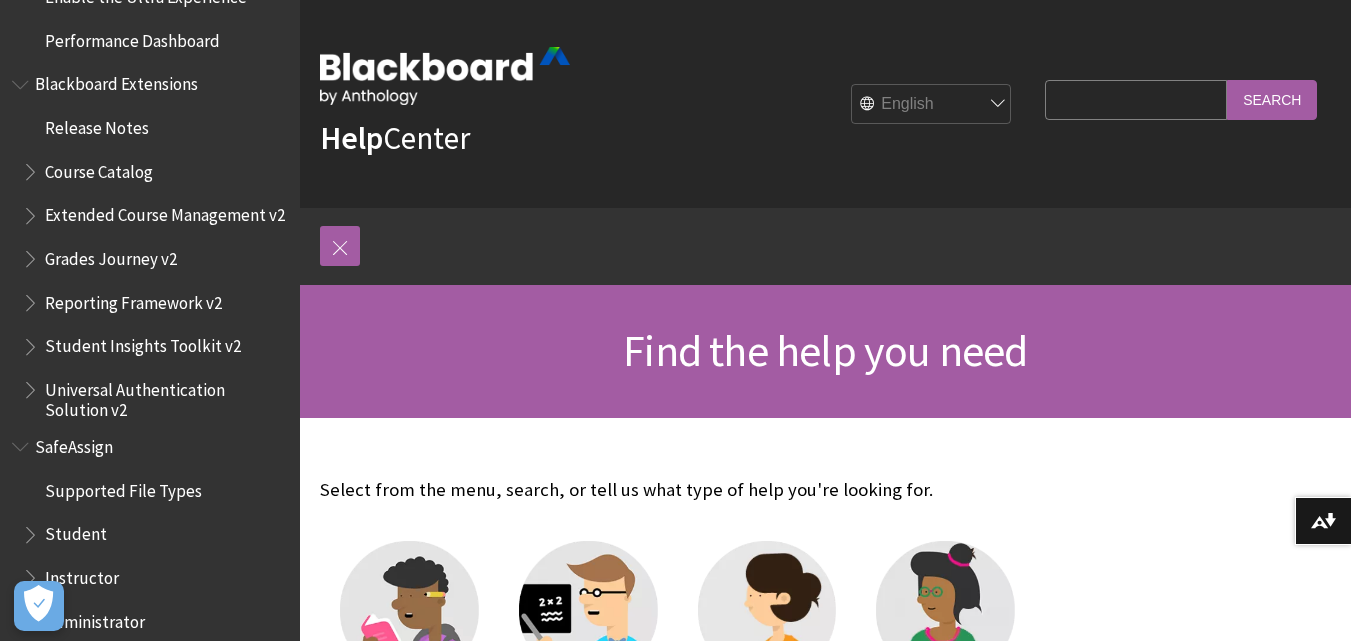 scroll, scrollTop: 2140, scrollLeft: 0, axis: vertical 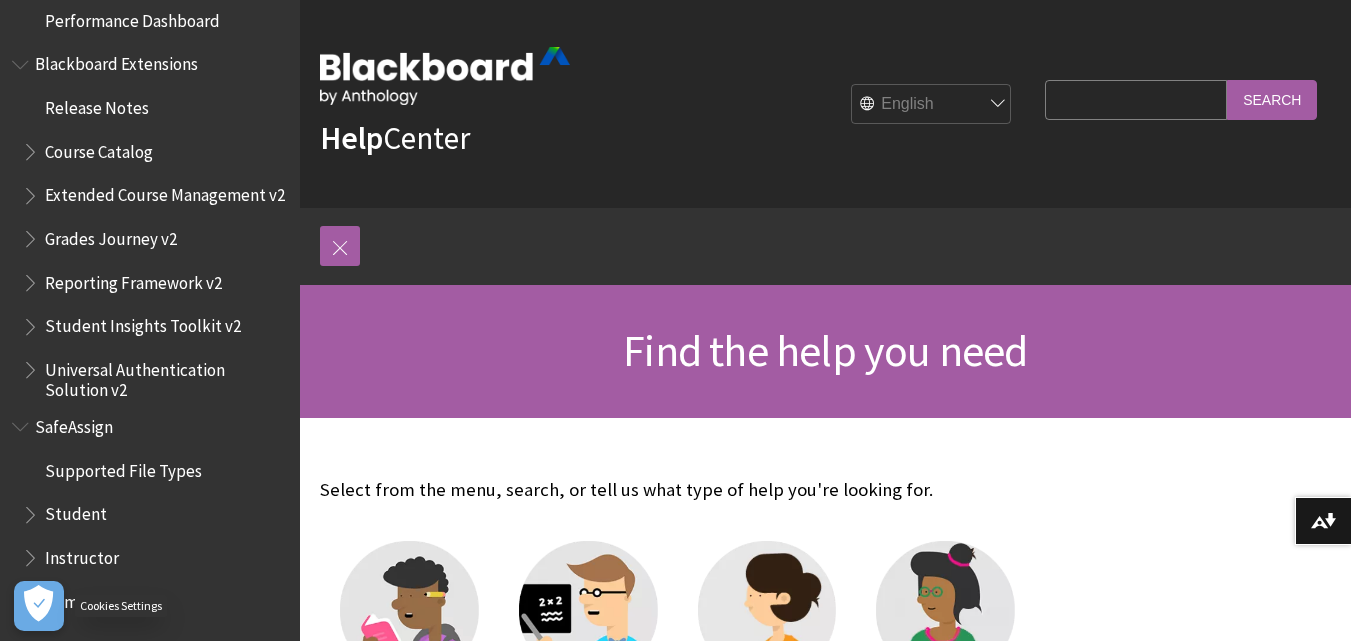 click 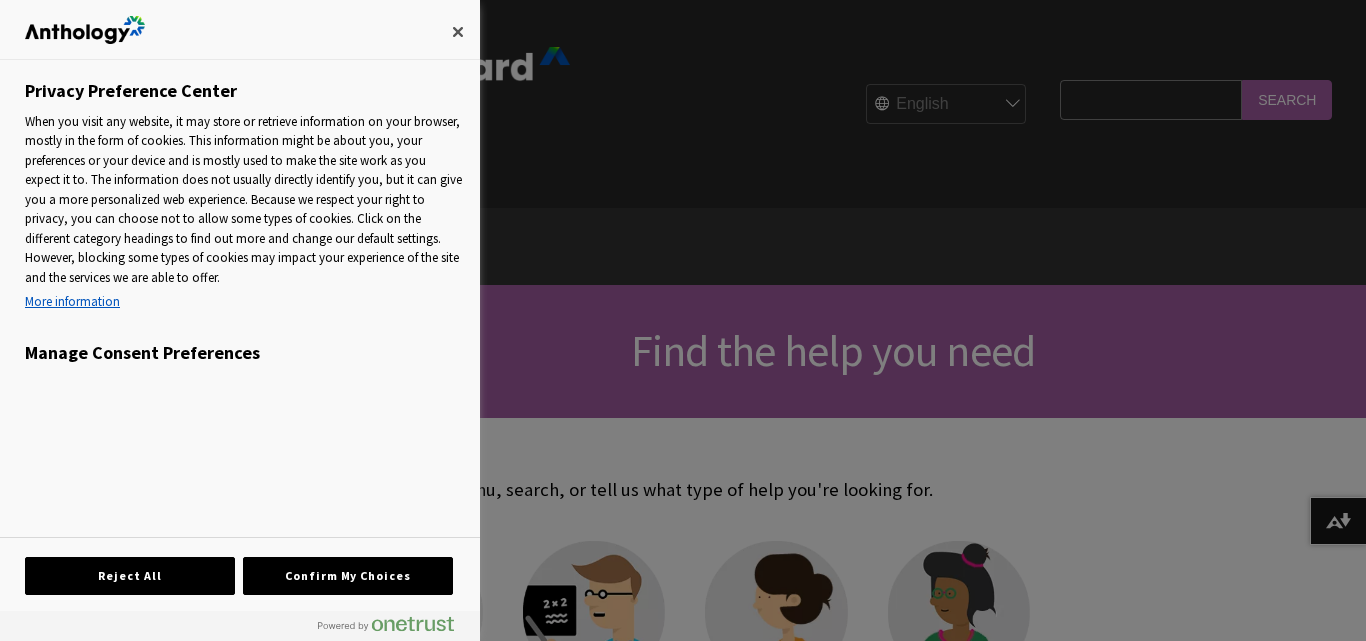 click at bounding box center [683, 320] 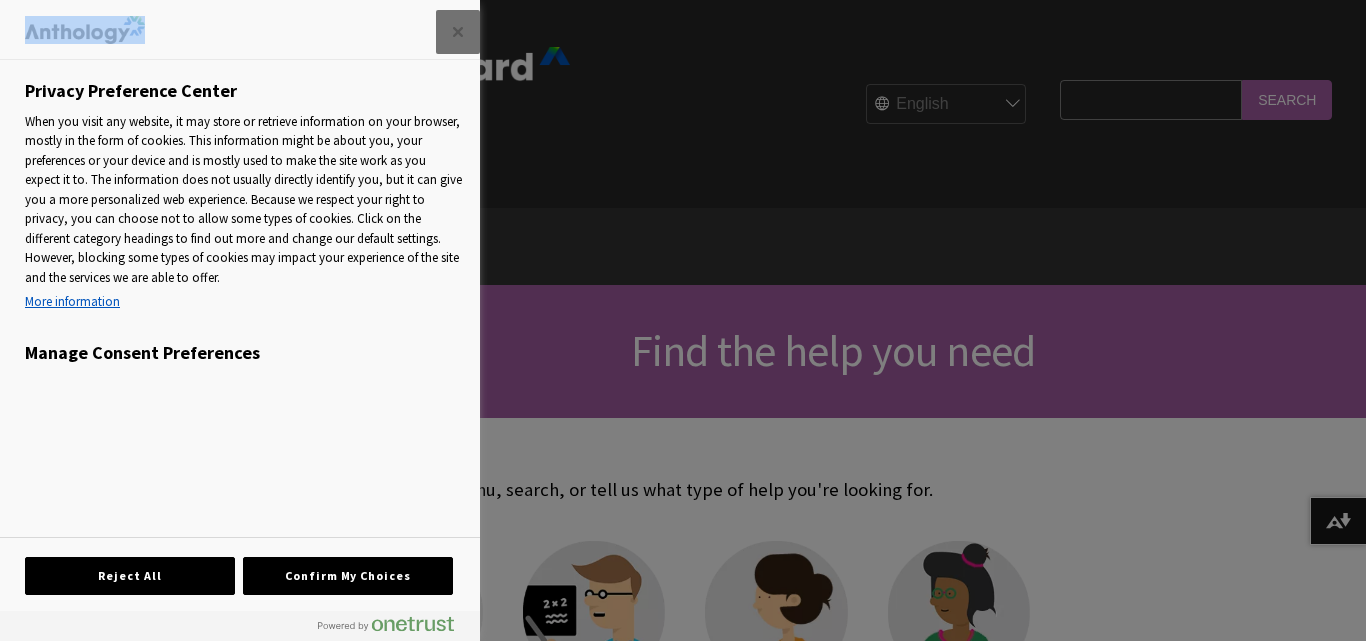 drag, startPoint x: 578, startPoint y: 231, endPoint x: 461, endPoint y: 42, distance: 222.2836 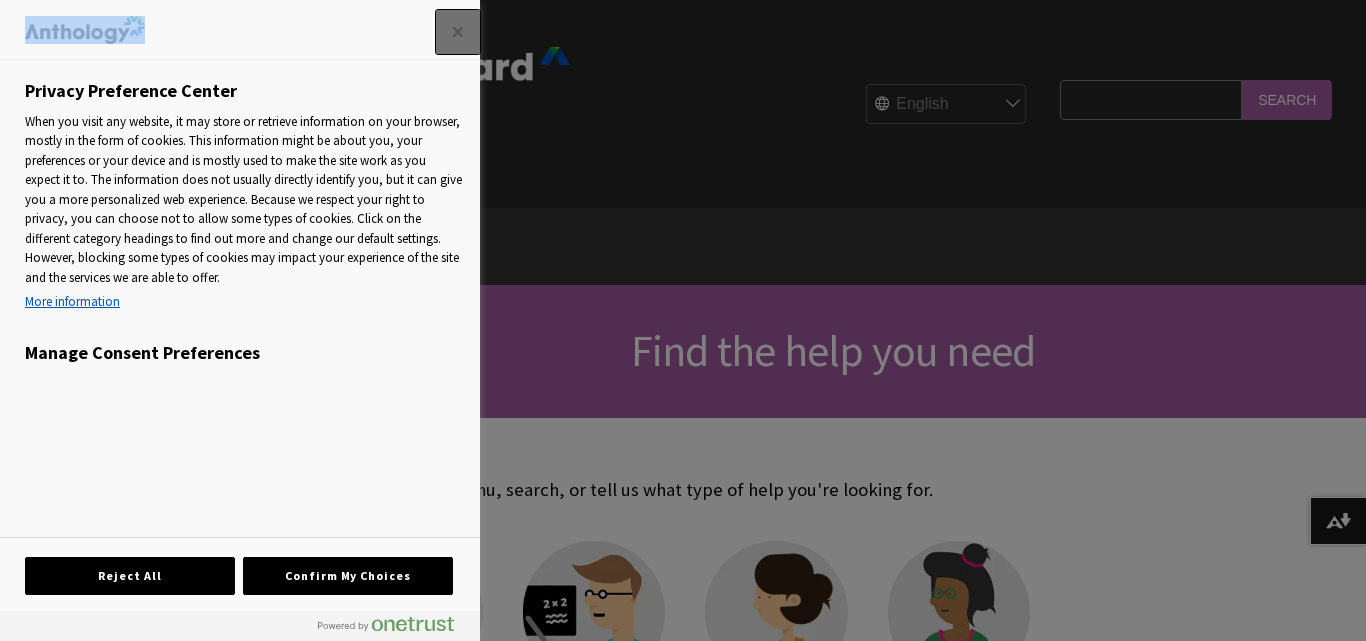 click at bounding box center (458, 32) 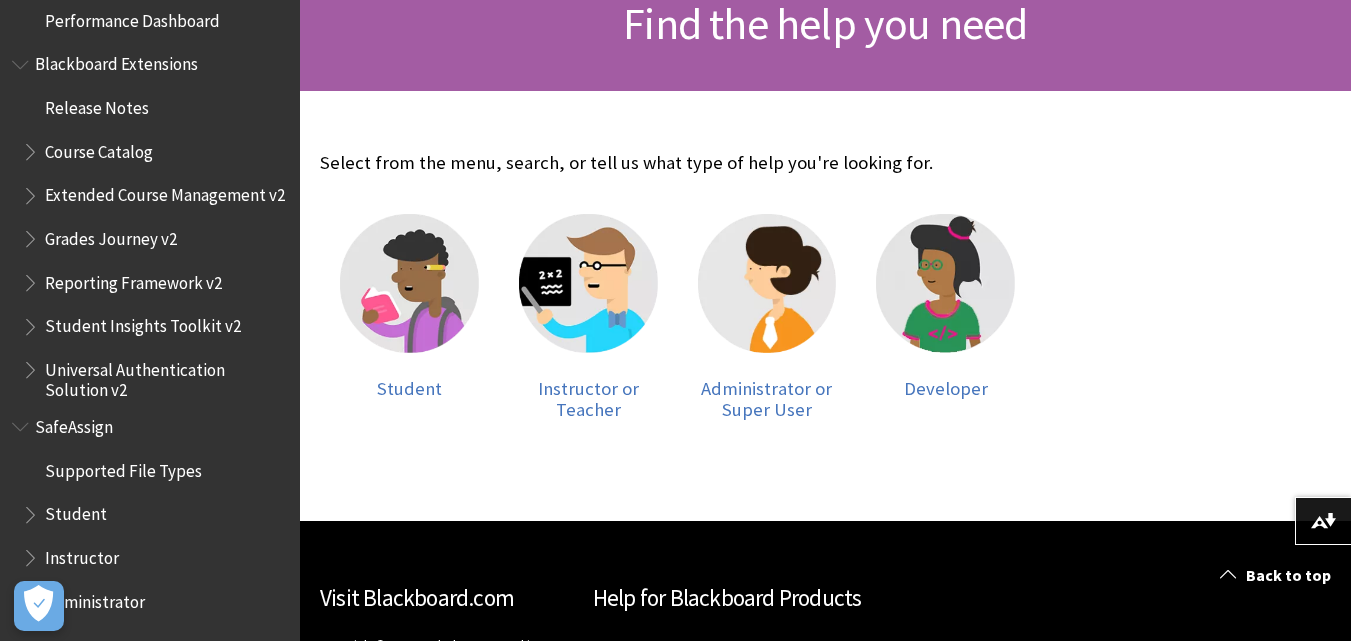 scroll, scrollTop: 325, scrollLeft: 0, axis: vertical 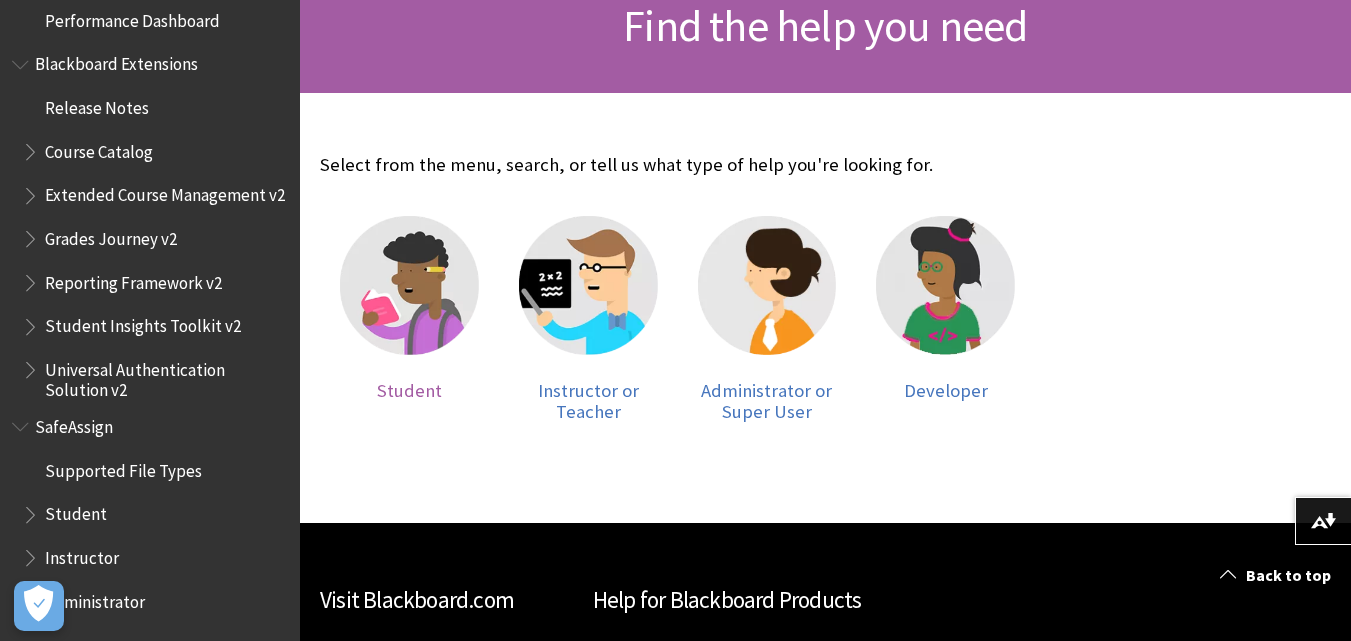 click at bounding box center (409, 285) 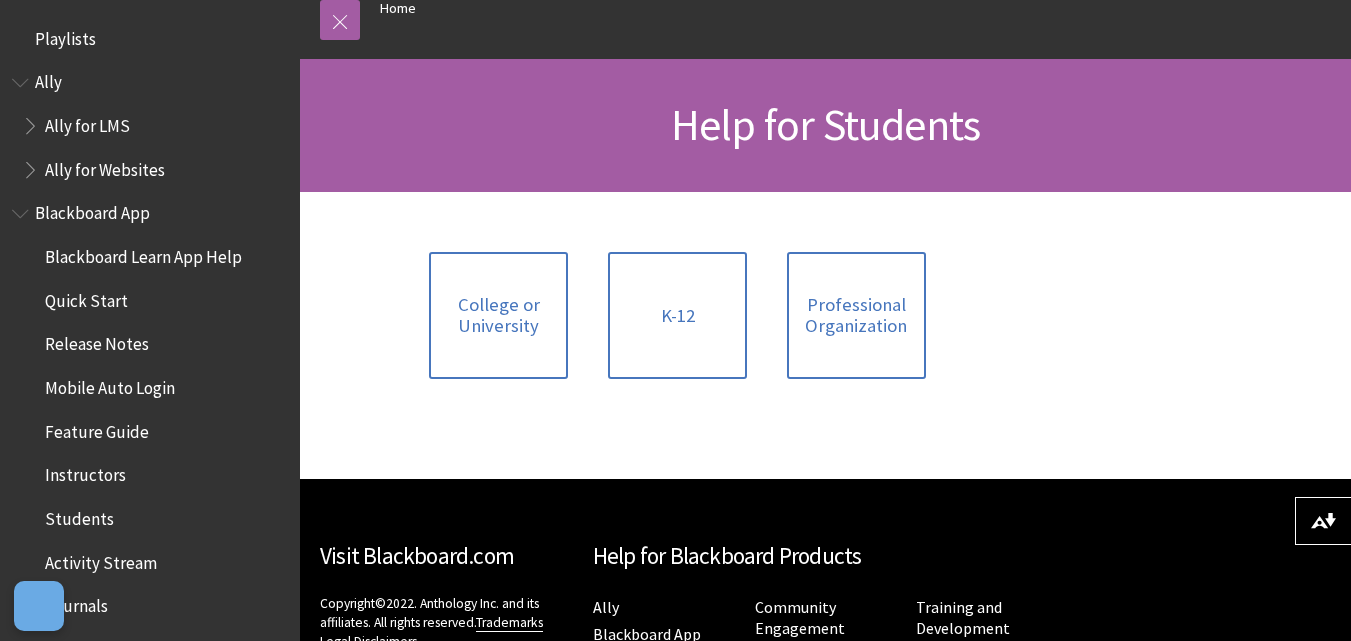 scroll, scrollTop: 226, scrollLeft: 0, axis: vertical 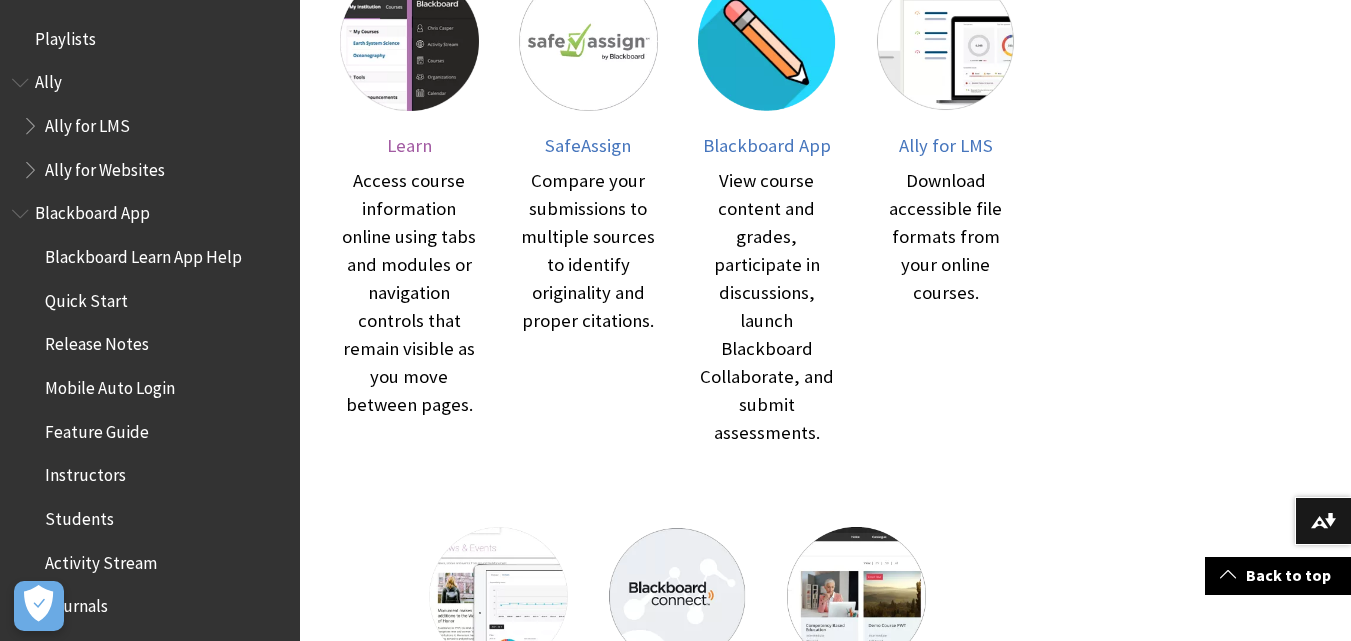 click on "Learn" at bounding box center (409, 145) 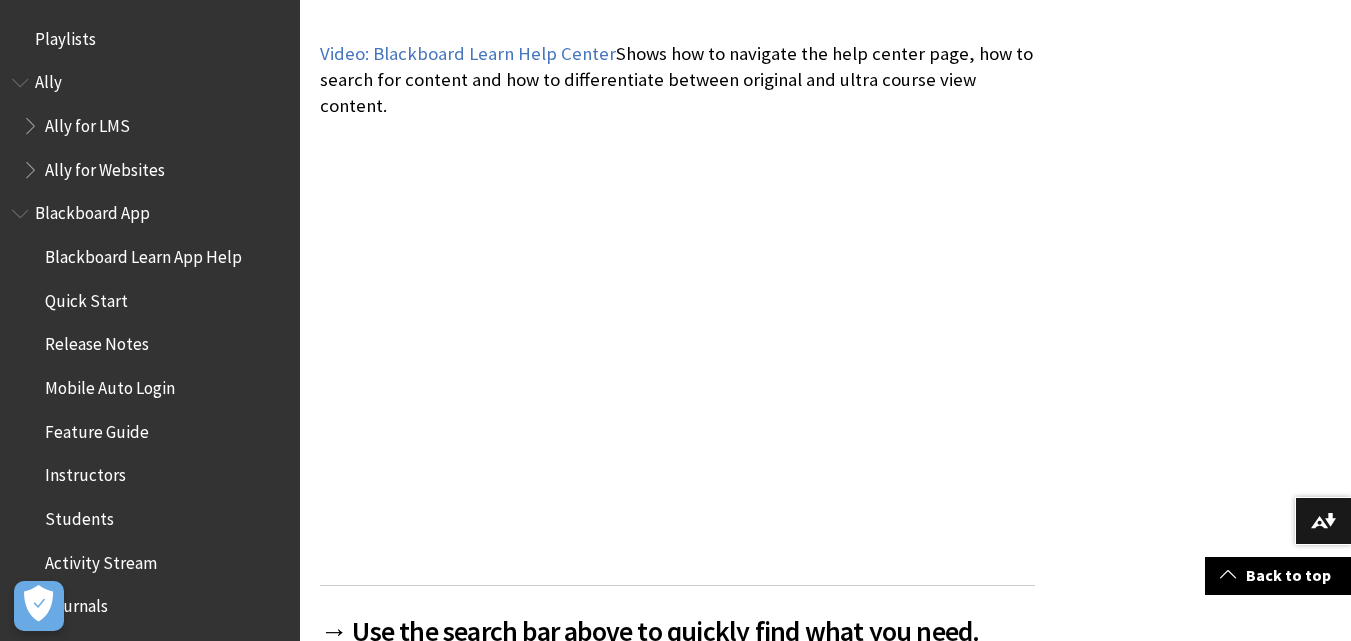 scroll, scrollTop: 436, scrollLeft: 0, axis: vertical 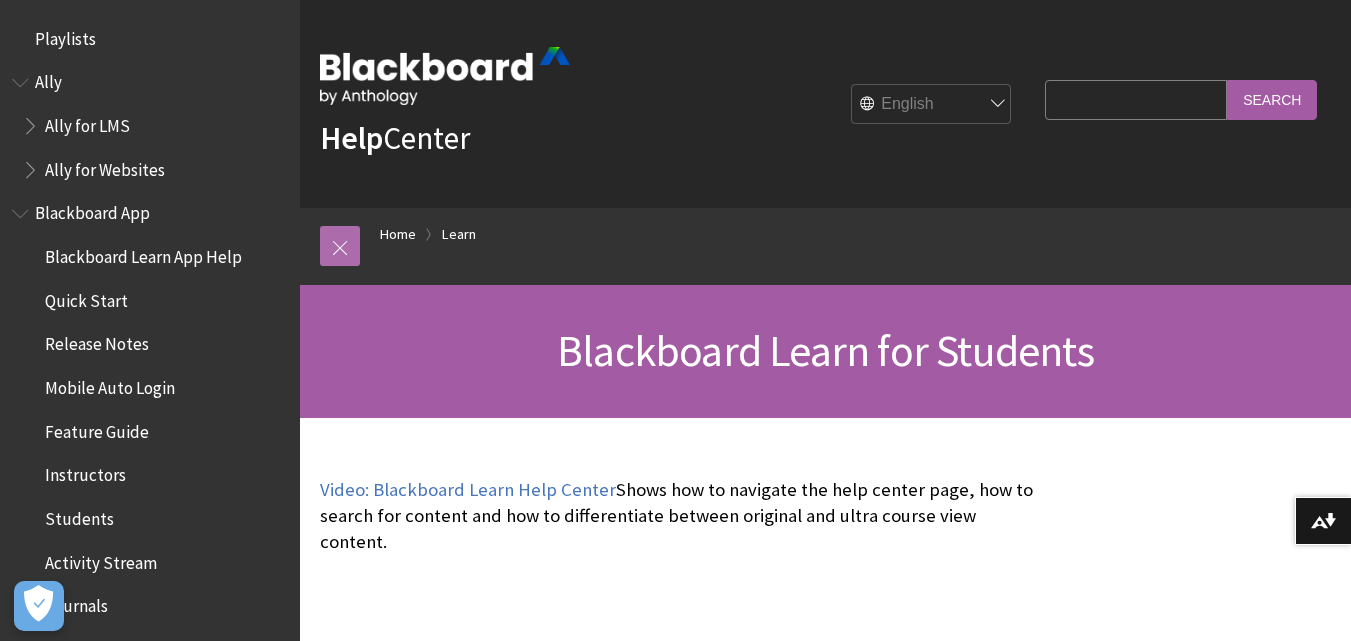 click at bounding box center (340, 246) 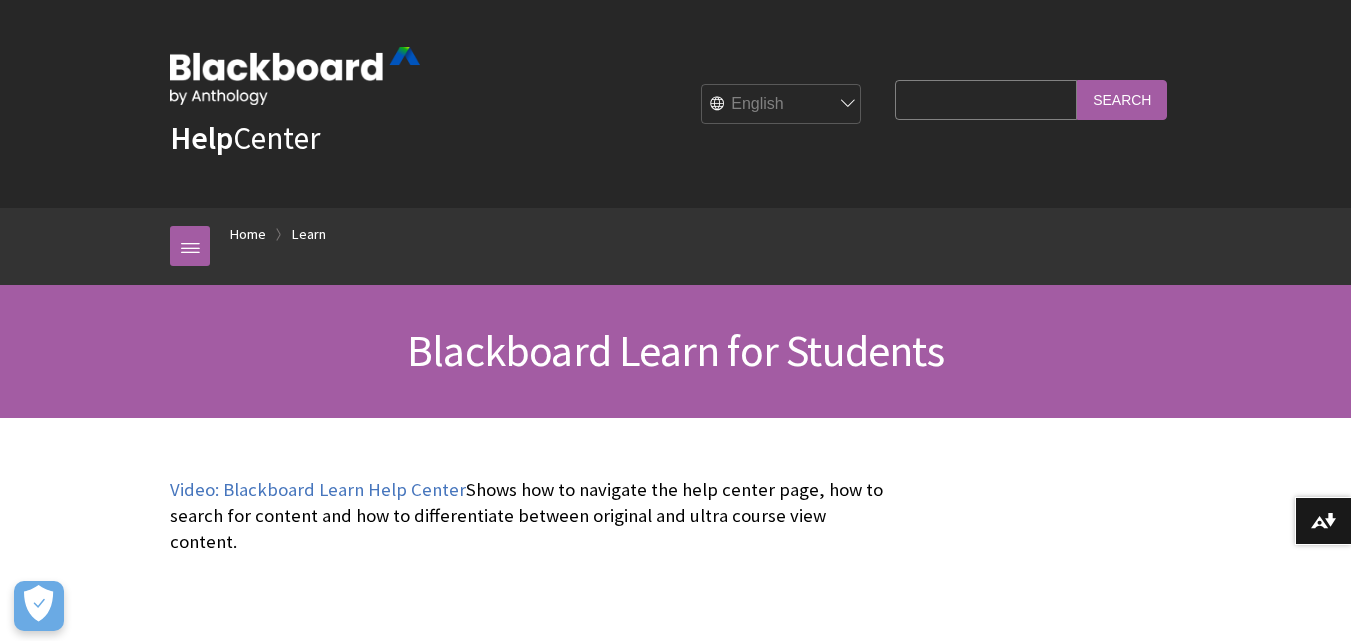 click on "Search Query" at bounding box center (986, 99) 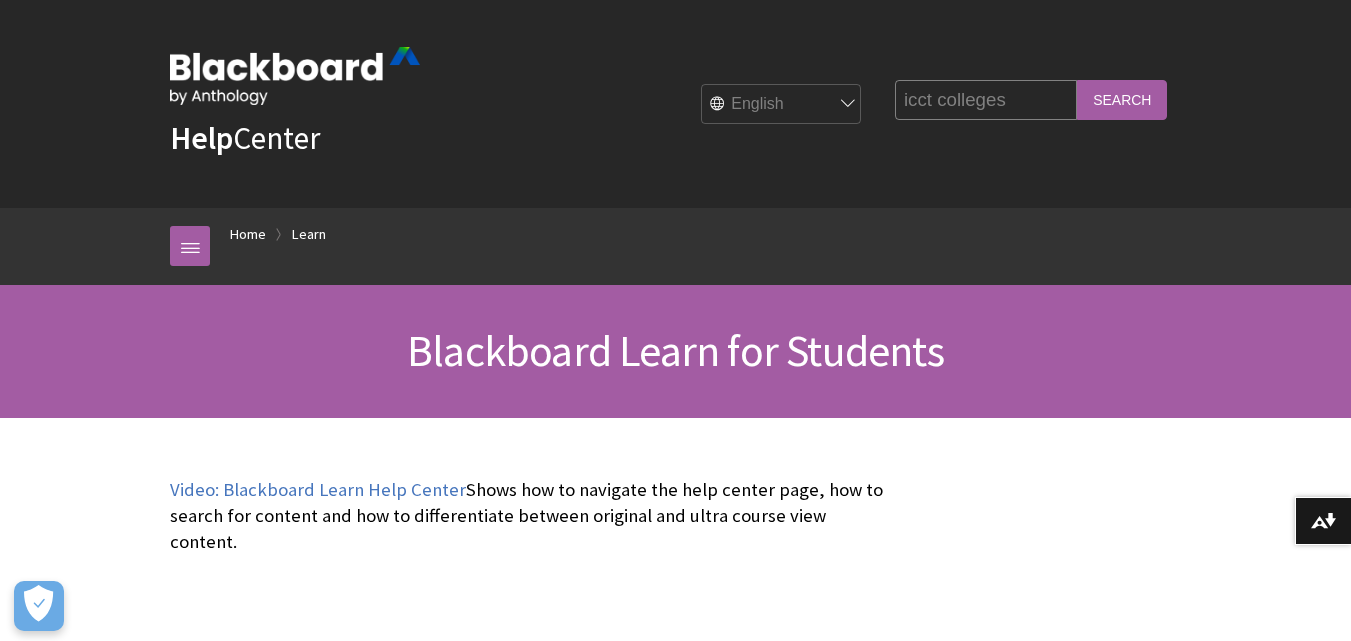 click on "Search" at bounding box center (1122, 99) 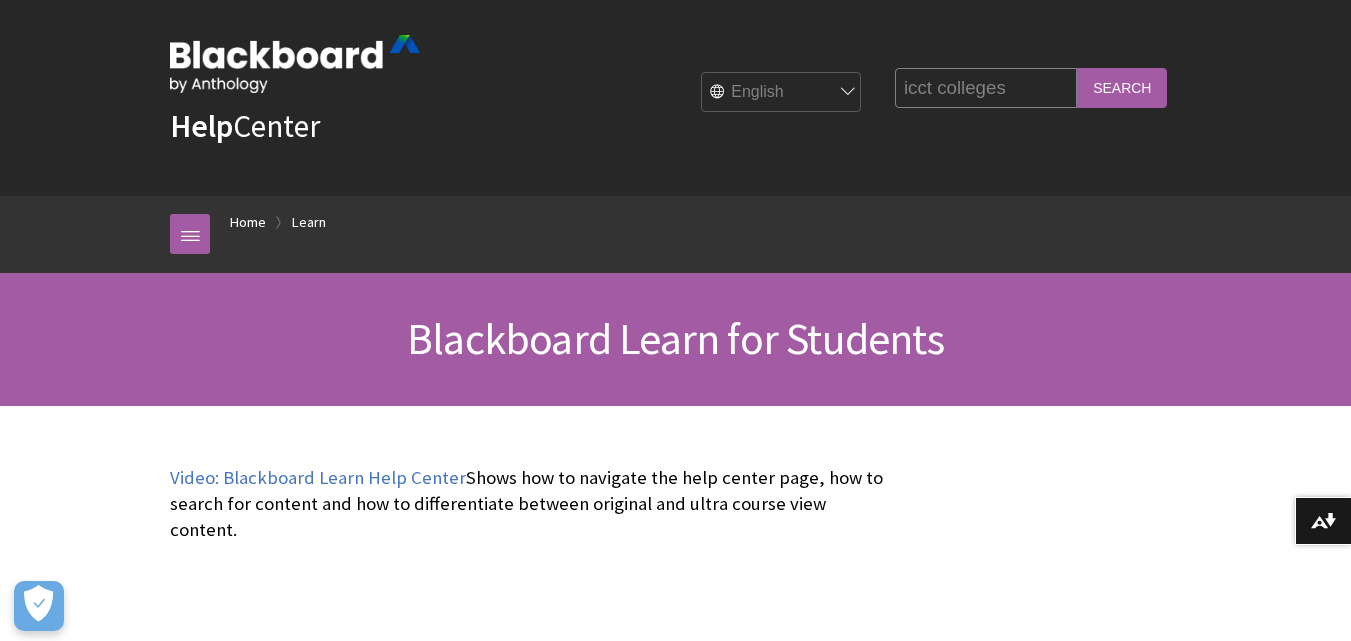 scroll, scrollTop: 0, scrollLeft: 0, axis: both 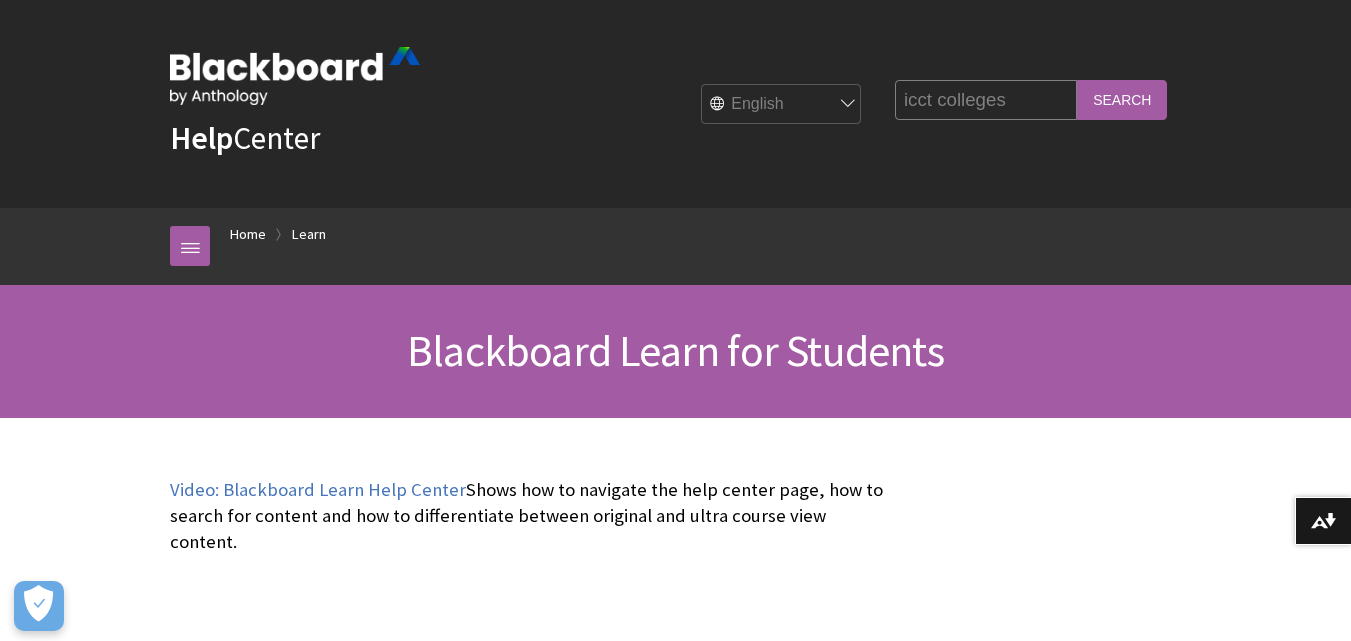 click on "icct colleges" at bounding box center (986, 99) 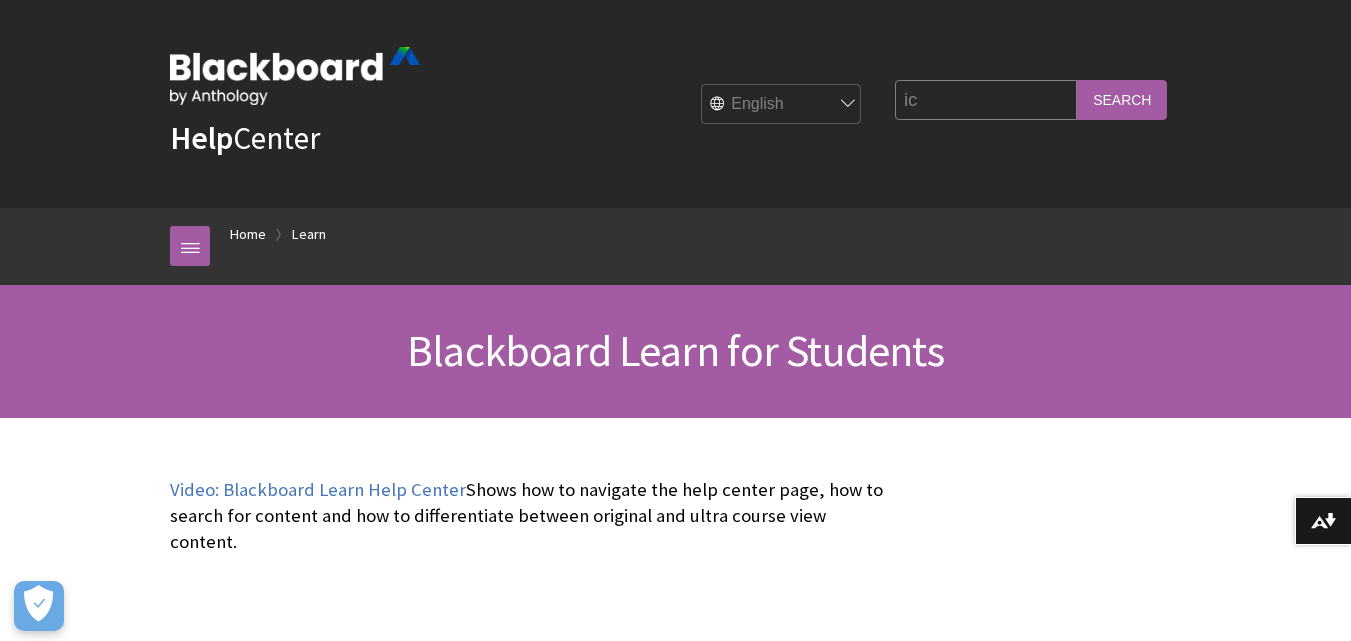 type on "i" 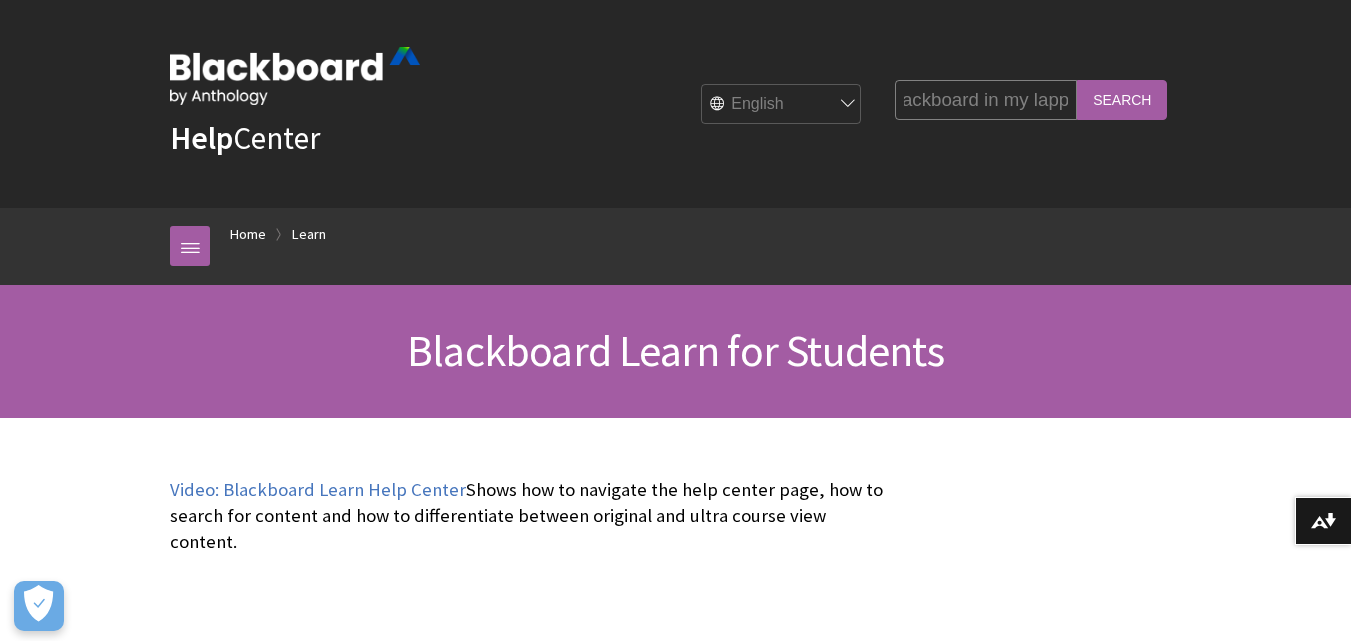 scroll, scrollTop: 0, scrollLeft: 172, axis: horizontal 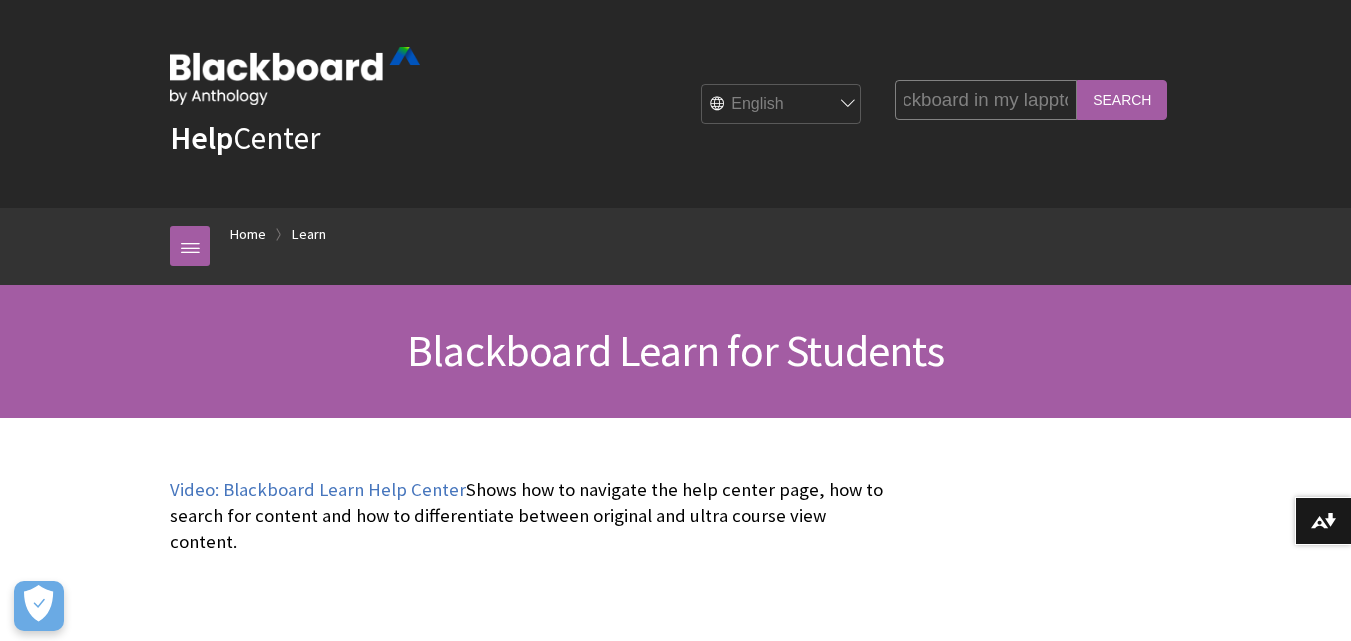 type on "how to download blackboard in my lapptop" 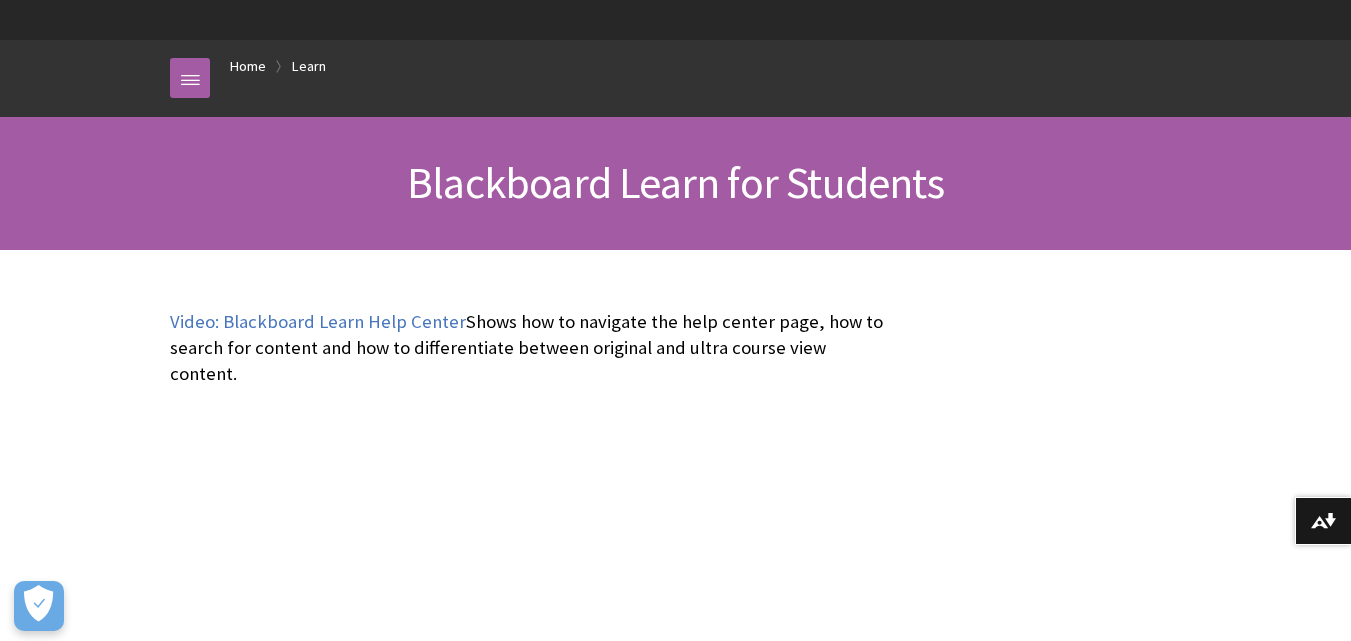 scroll, scrollTop: 171, scrollLeft: 0, axis: vertical 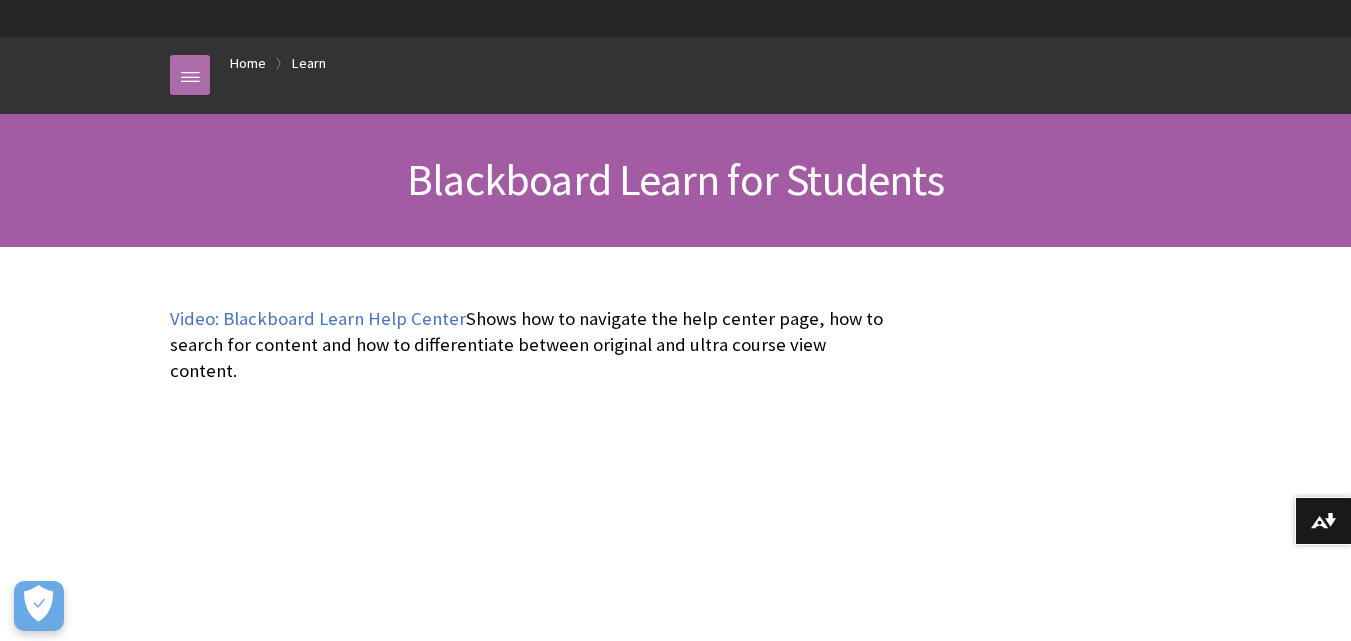 click at bounding box center [190, 75] 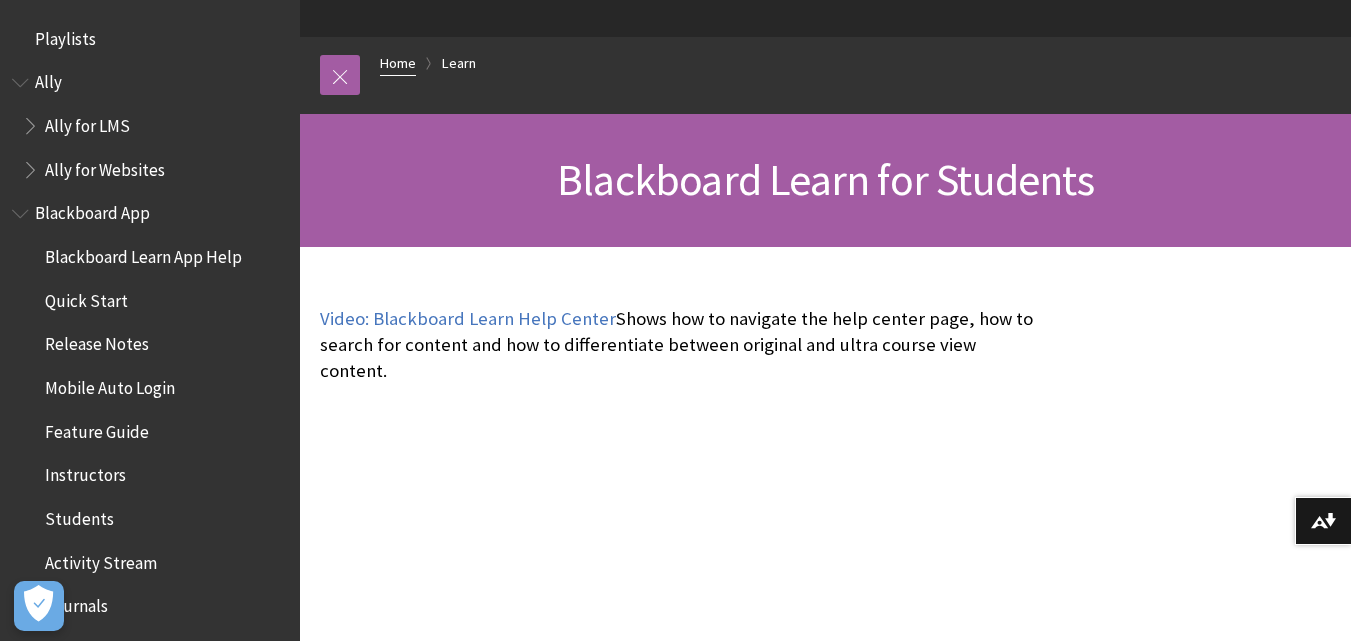 click on "Home" at bounding box center [398, 63] 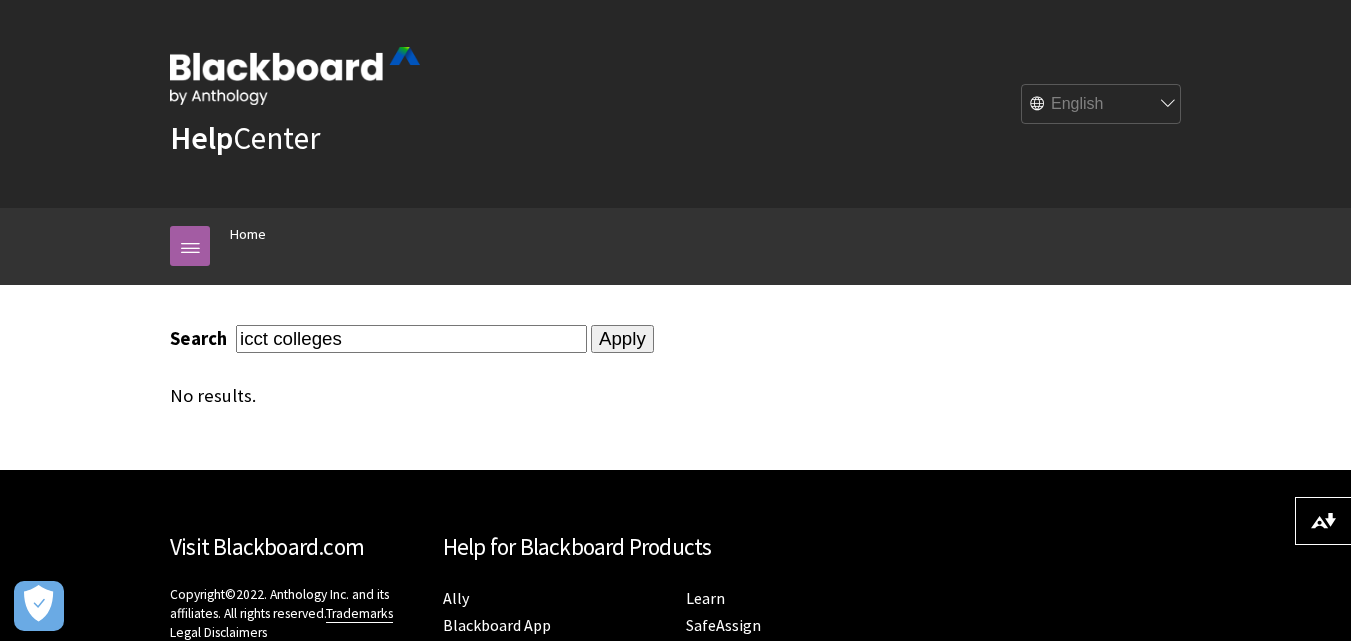 scroll, scrollTop: 0, scrollLeft: 0, axis: both 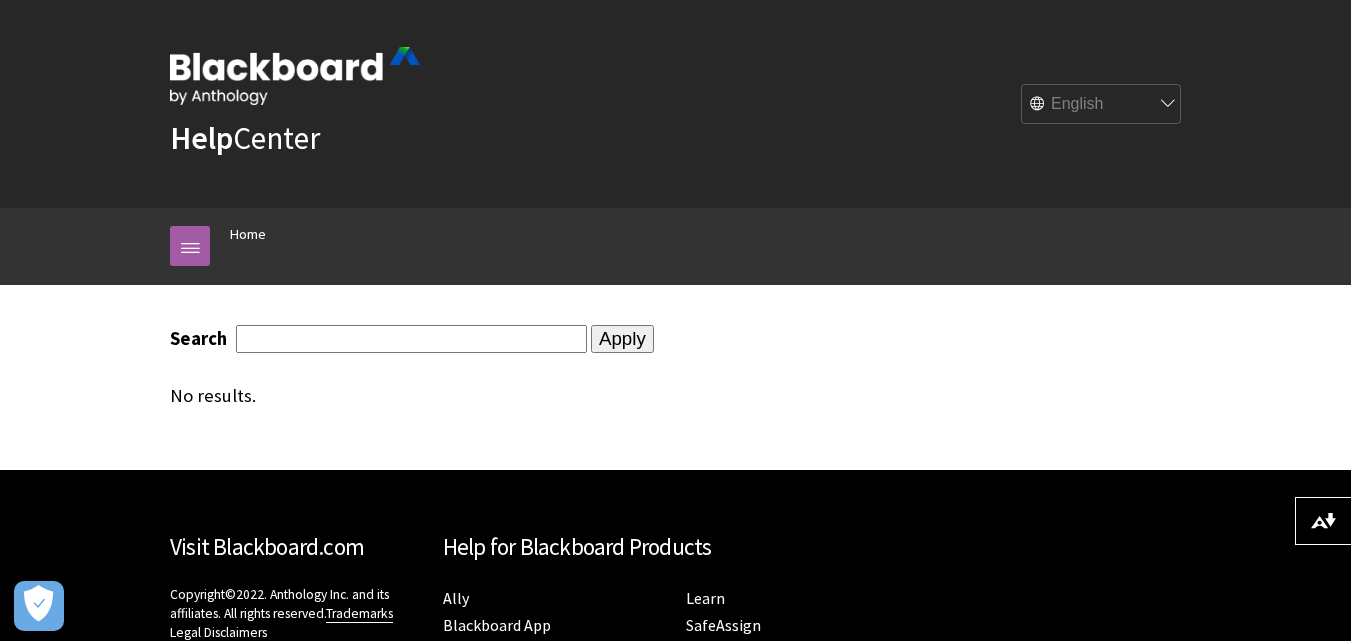 type 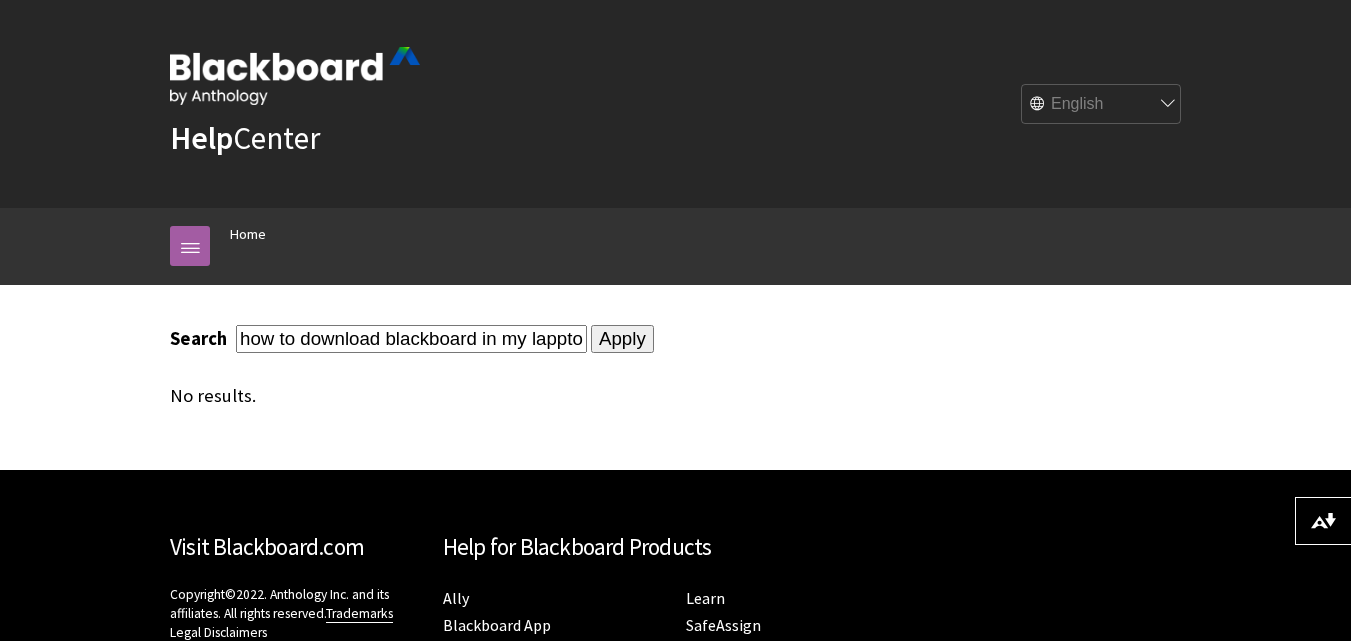 scroll, scrollTop: 0, scrollLeft: 0, axis: both 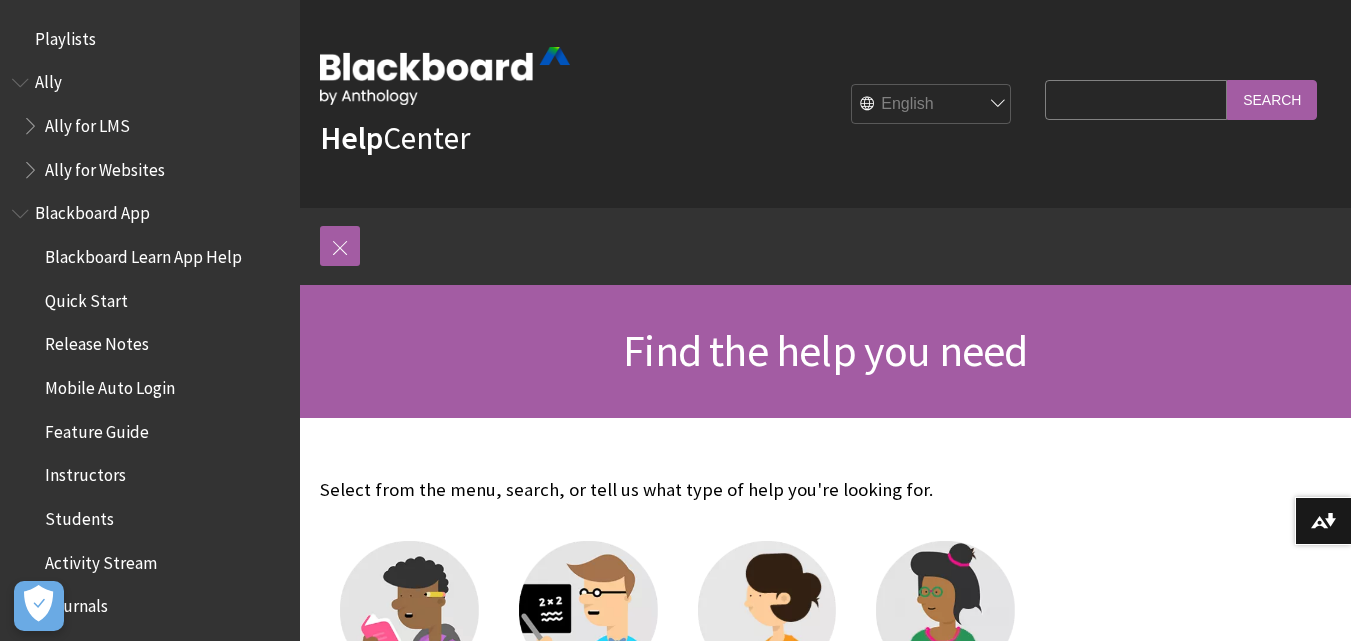 click on "Mobile Auto Login" at bounding box center [110, 384] 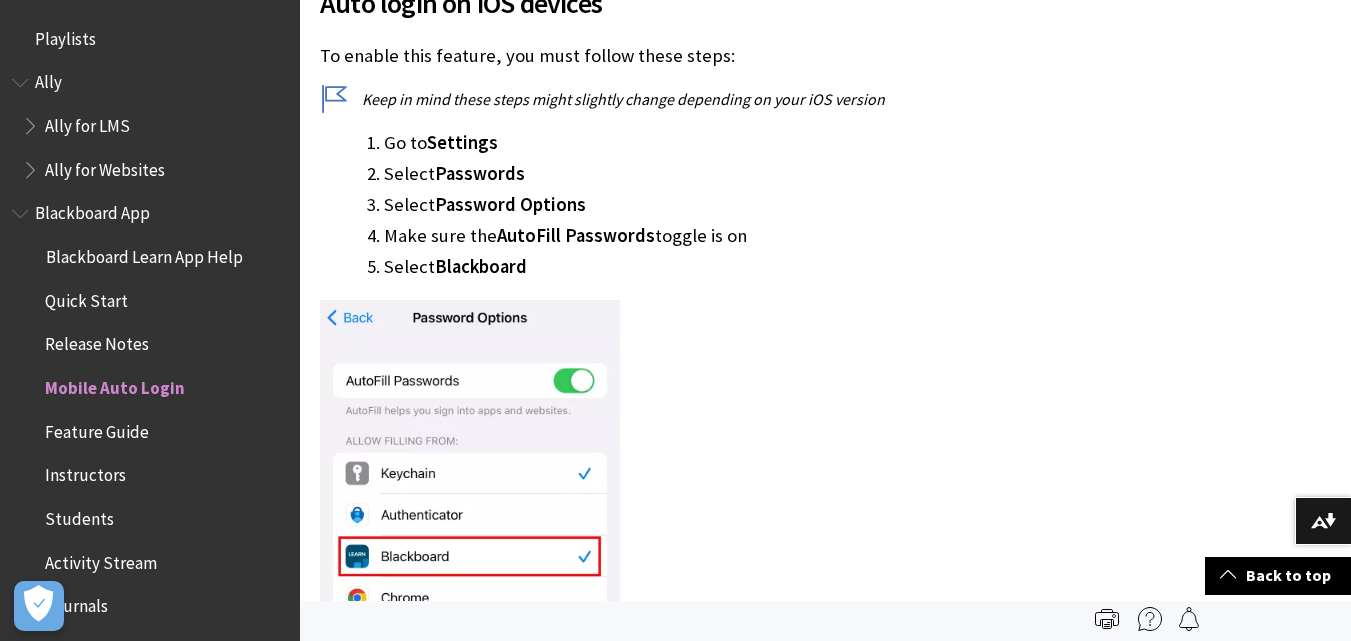 scroll, scrollTop: 622, scrollLeft: 0, axis: vertical 